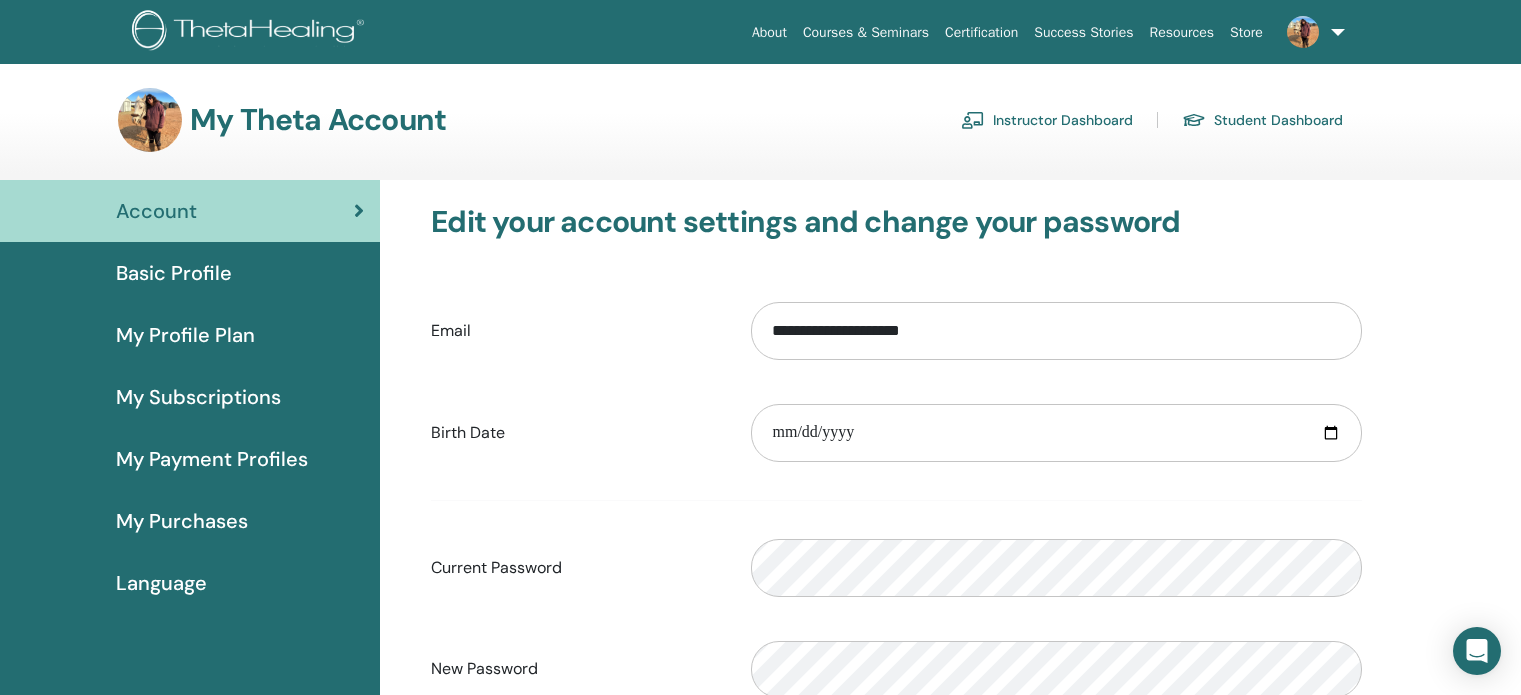 scroll, scrollTop: 0, scrollLeft: 0, axis: both 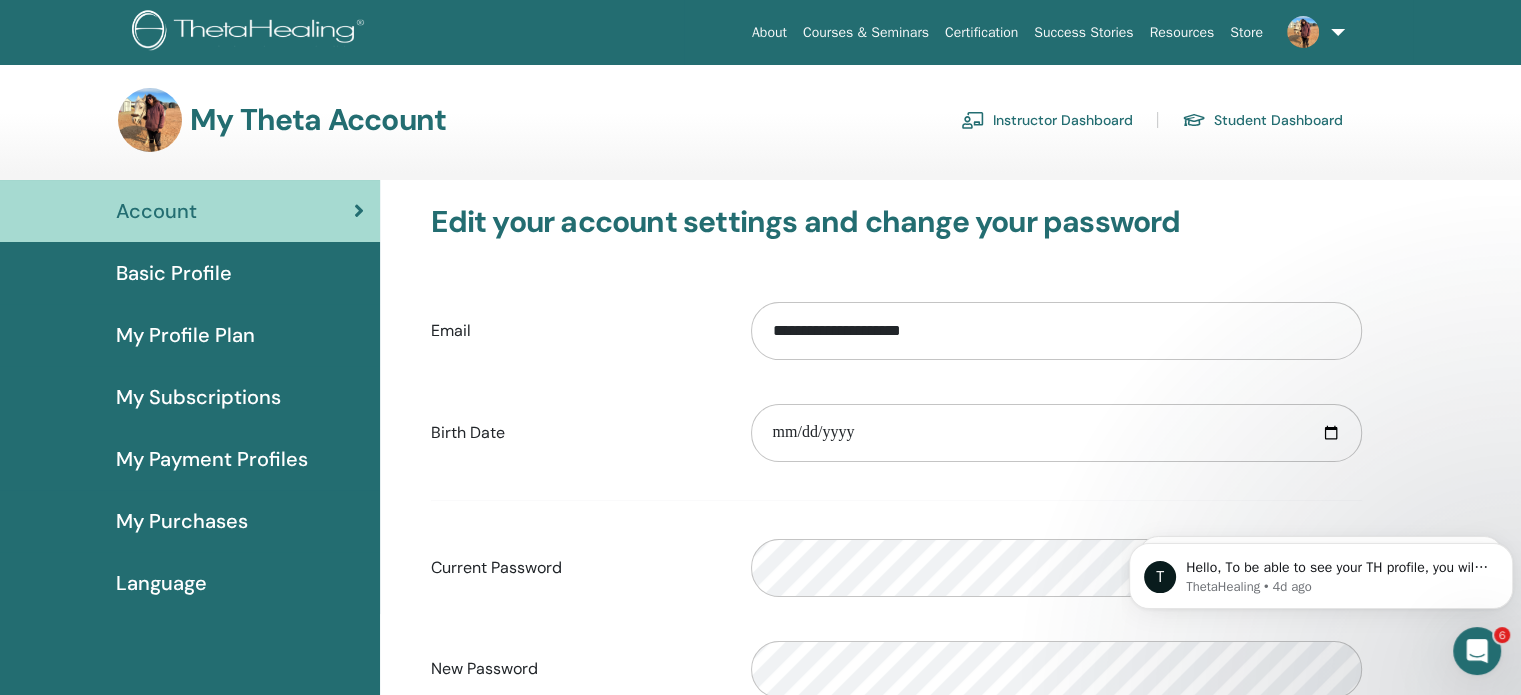 click on "Instructor Dashboard" at bounding box center (1047, 120) 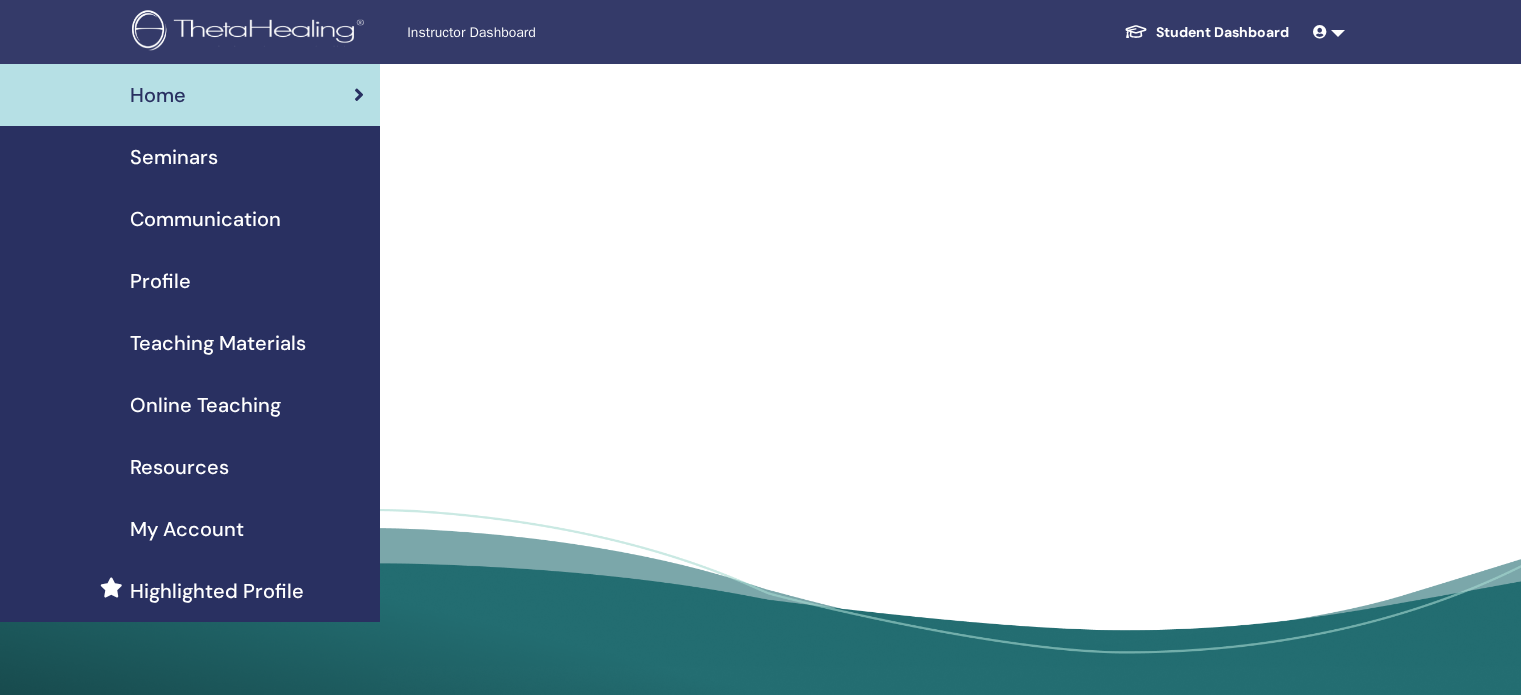 scroll, scrollTop: 0, scrollLeft: 0, axis: both 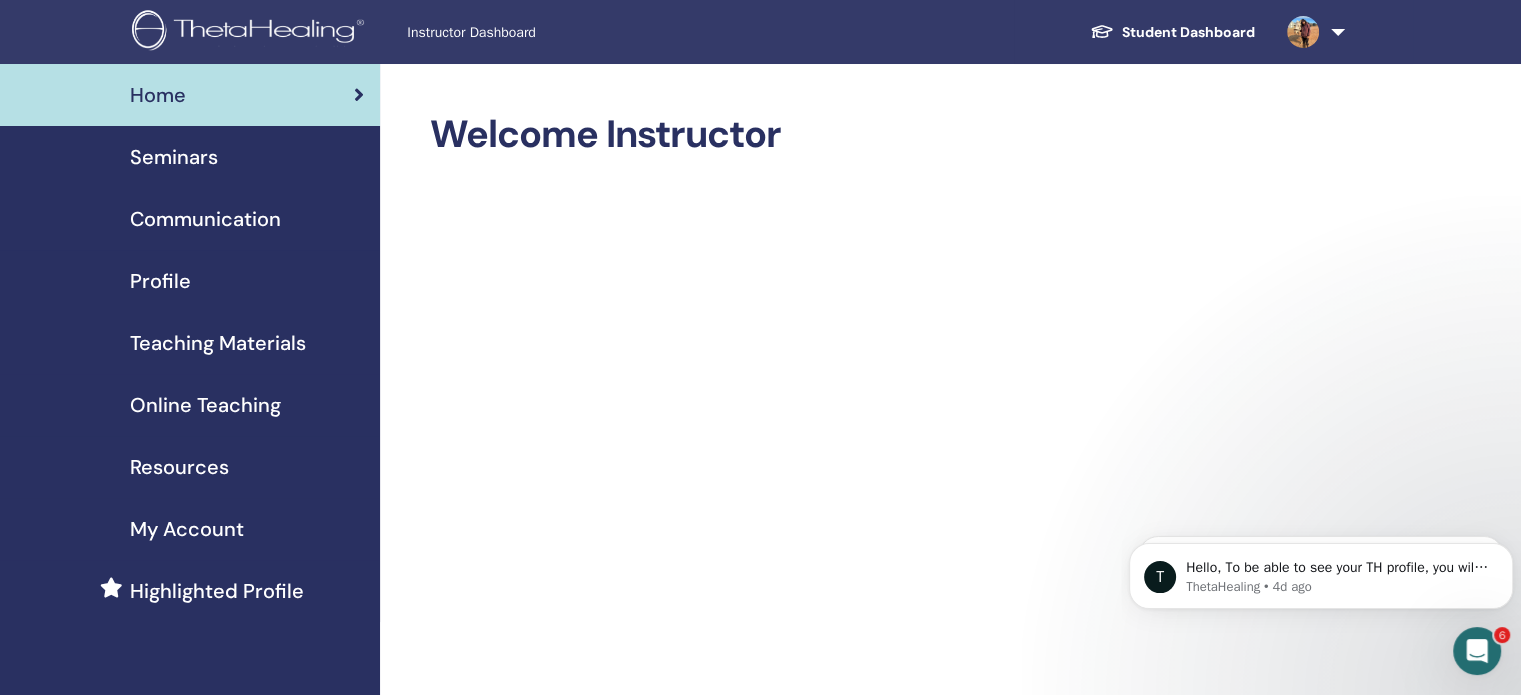 click on "Profile" at bounding box center (160, 281) 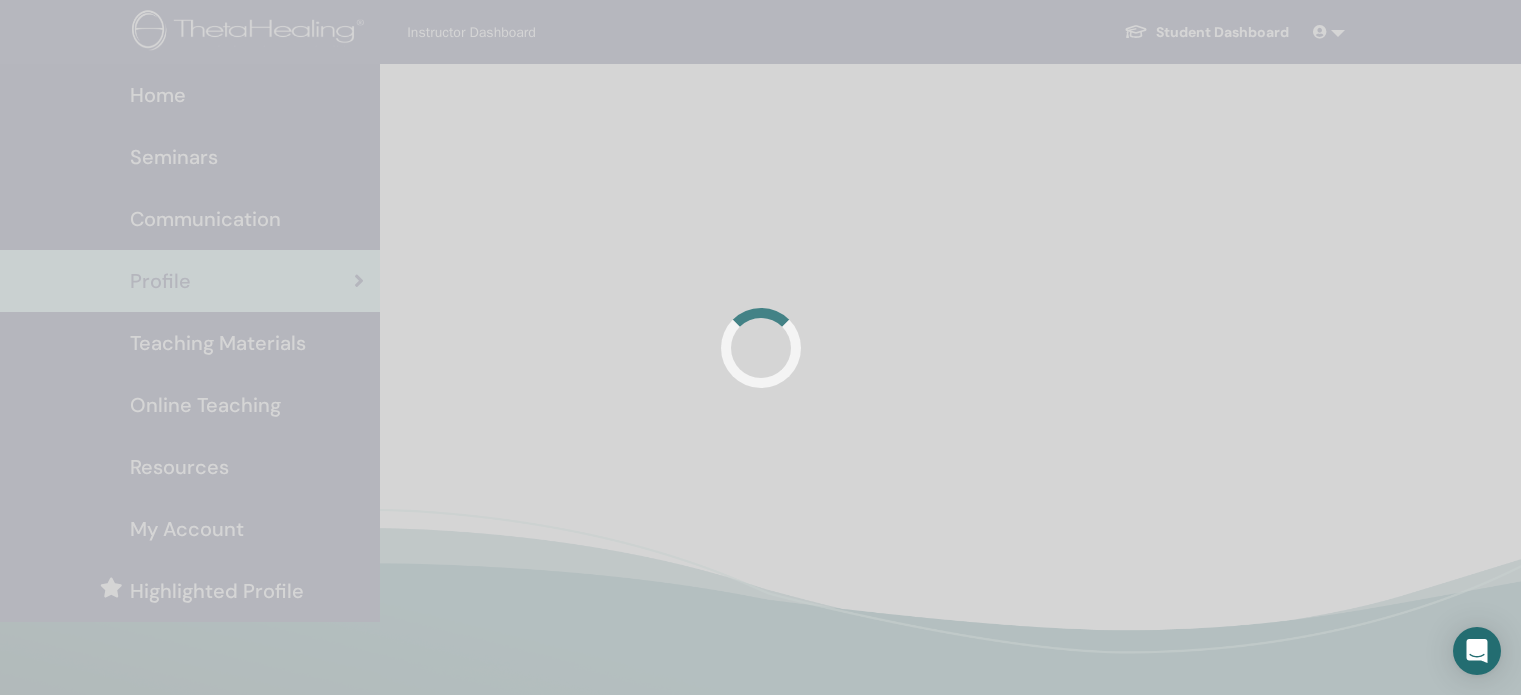scroll, scrollTop: 0, scrollLeft: 0, axis: both 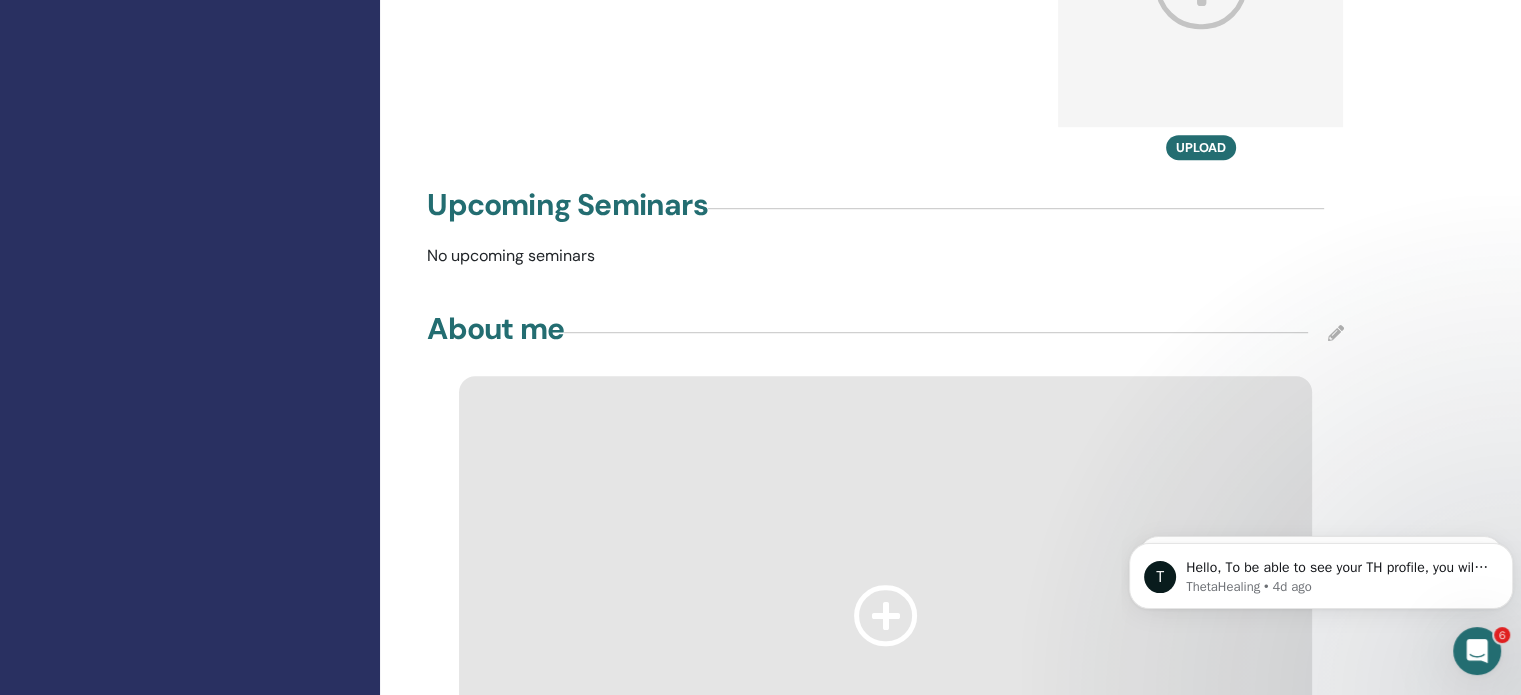 click at bounding box center [885, 616] 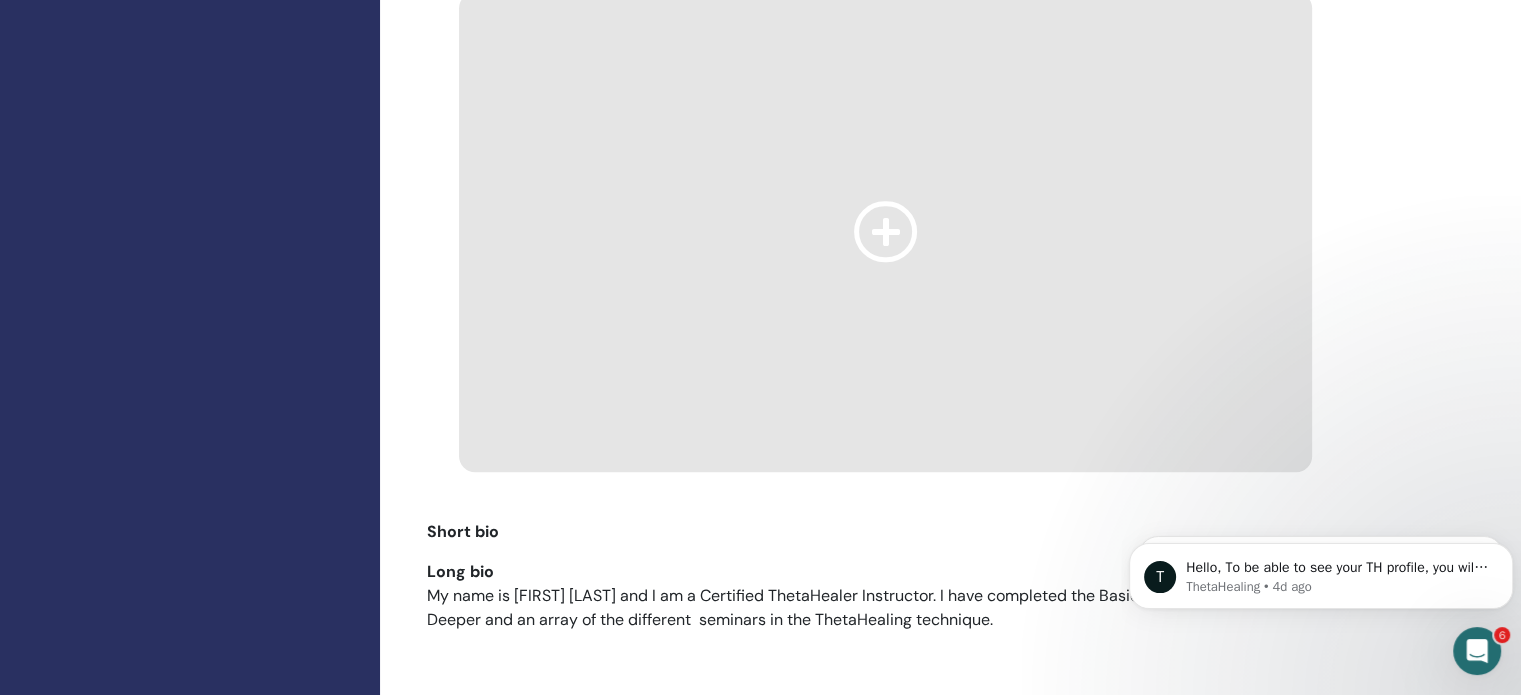 scroll, scrollTop: 1629, scrollLeft: 0, axis: vertical 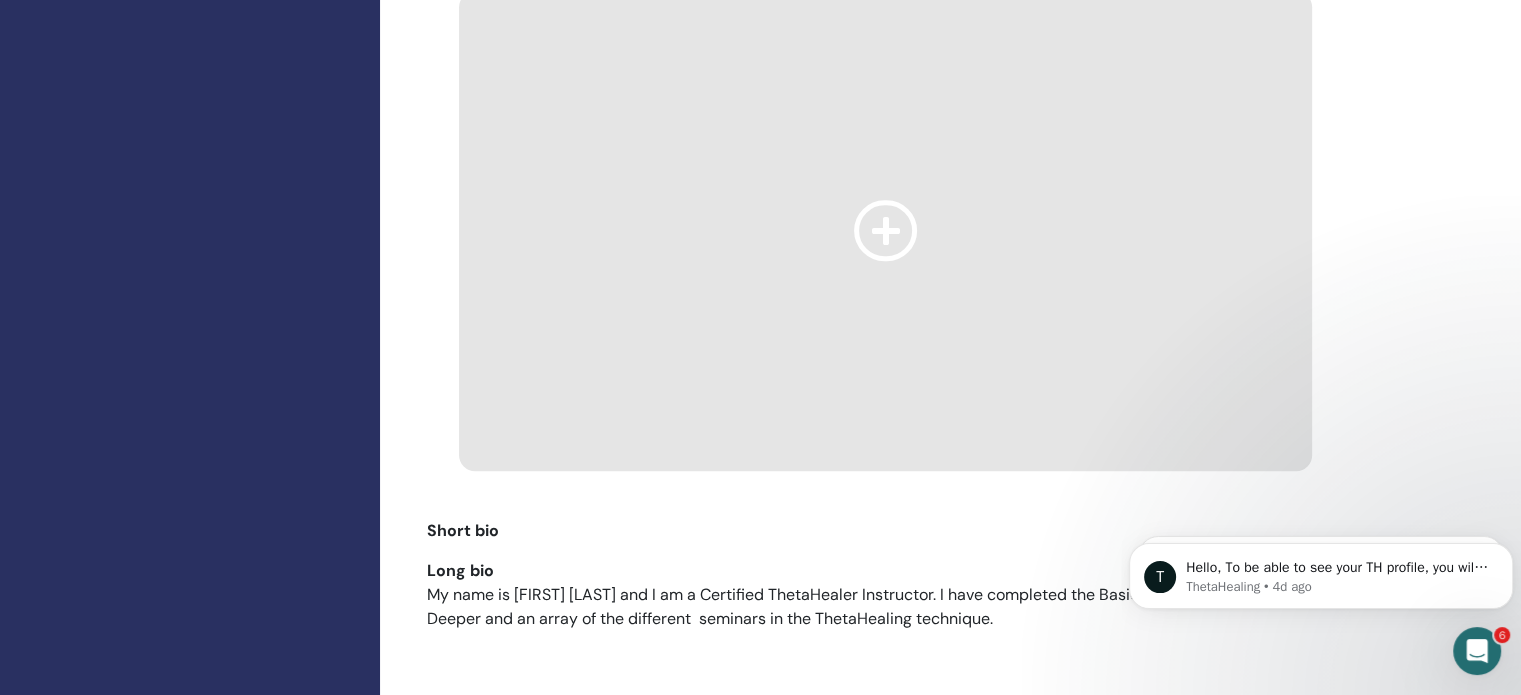 click at bounding box center [886, 230] 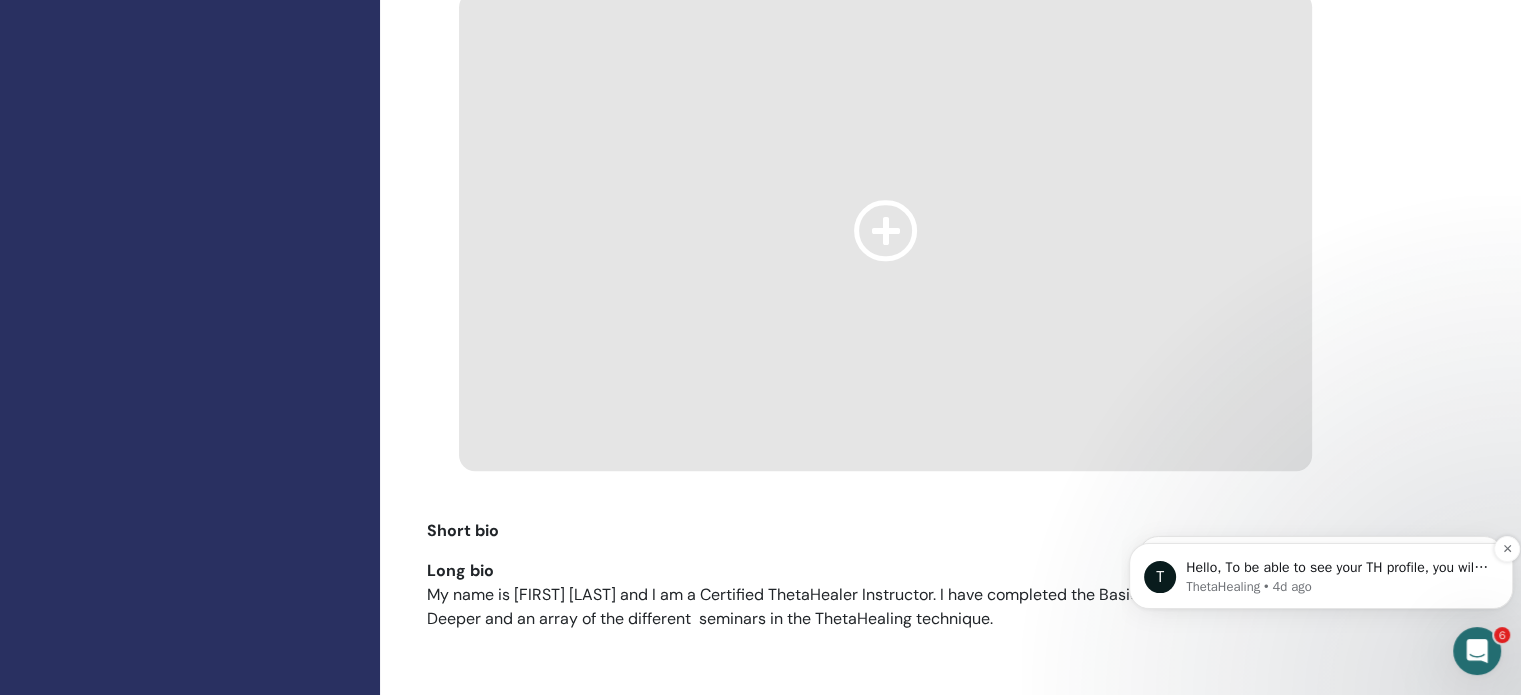 click on "ThetaHealing • 4d ago" at bounding box center (1337, 587) 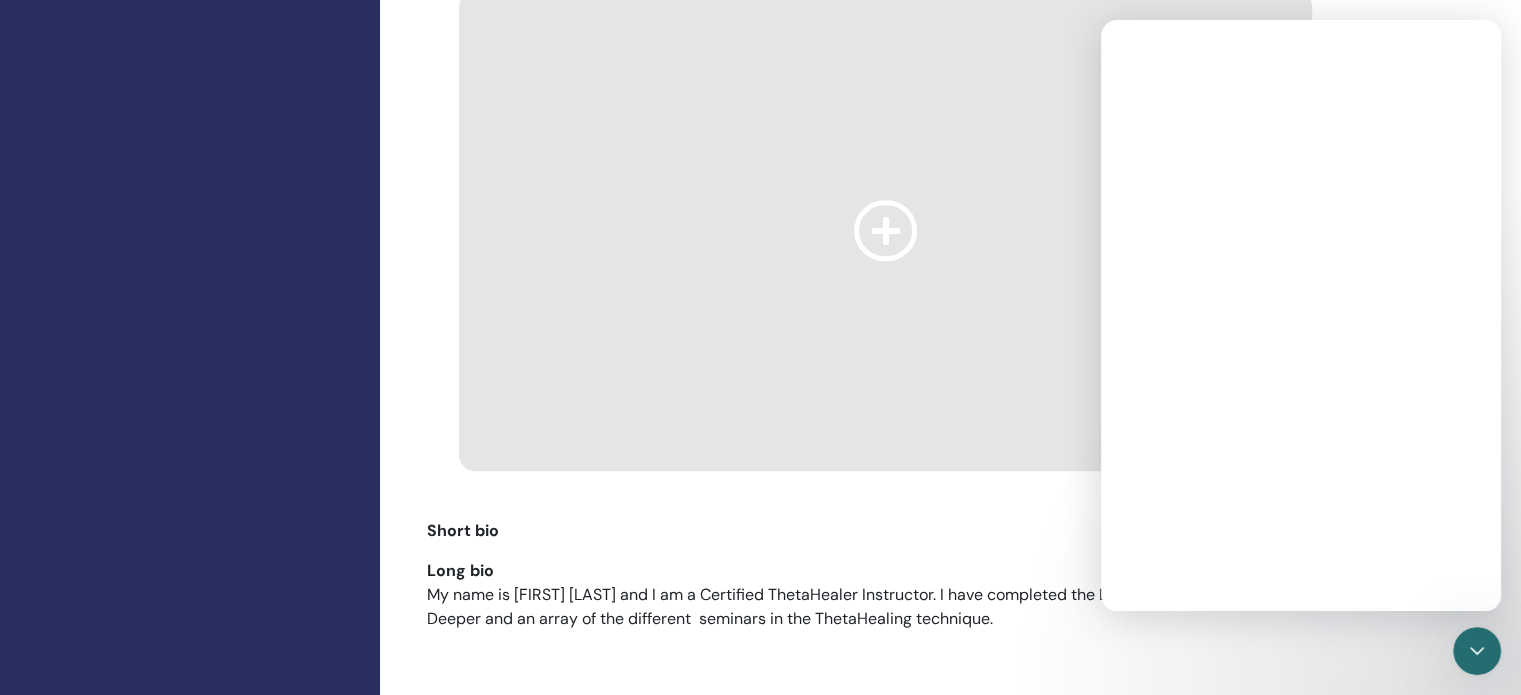 scroll, scrollTop: 0, scrollLeft: 0, axis: both 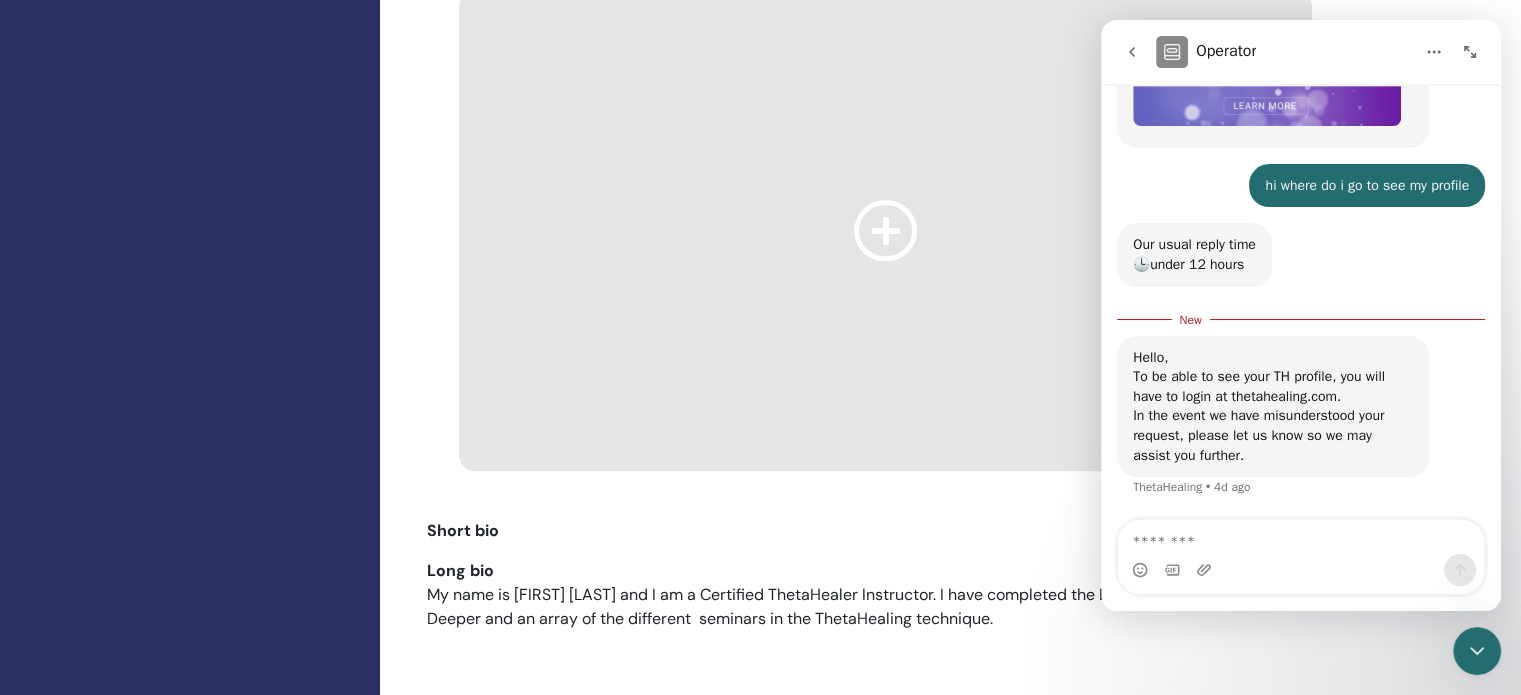 click on "About me Short bio Long bio My name is Stacey Zimberg and I am a Certified ThetaHealer Instructor. I have completed the Basic DNA , Advanced DNA , Dig Deeper and an array of the different  seminars in the ThetaHealing technique.
I have an extensive background in healing the mind, body and spirit. As an athlete growing up in Long Island, NY. My certifications also include: Gyrotonic instructor, and Pilates teacher, as I take a whole body, mind and soul approach to healing, transforming, and creating your best life.
As a child I was always seen as different from the "norm", which propelled me to discover and challenge myself to learn and connect to a more spiritual life and teachings. Which I now see was always "my calling",  as an intuitve healer. My spirtual journey is ever evolving to be of the highest service to others. My love of animals has also helped me connect with them on a deep level with ThetaHealing.
Stacey Zimberg
szpilates72@gmail.com" at bounding box center [885, 457] 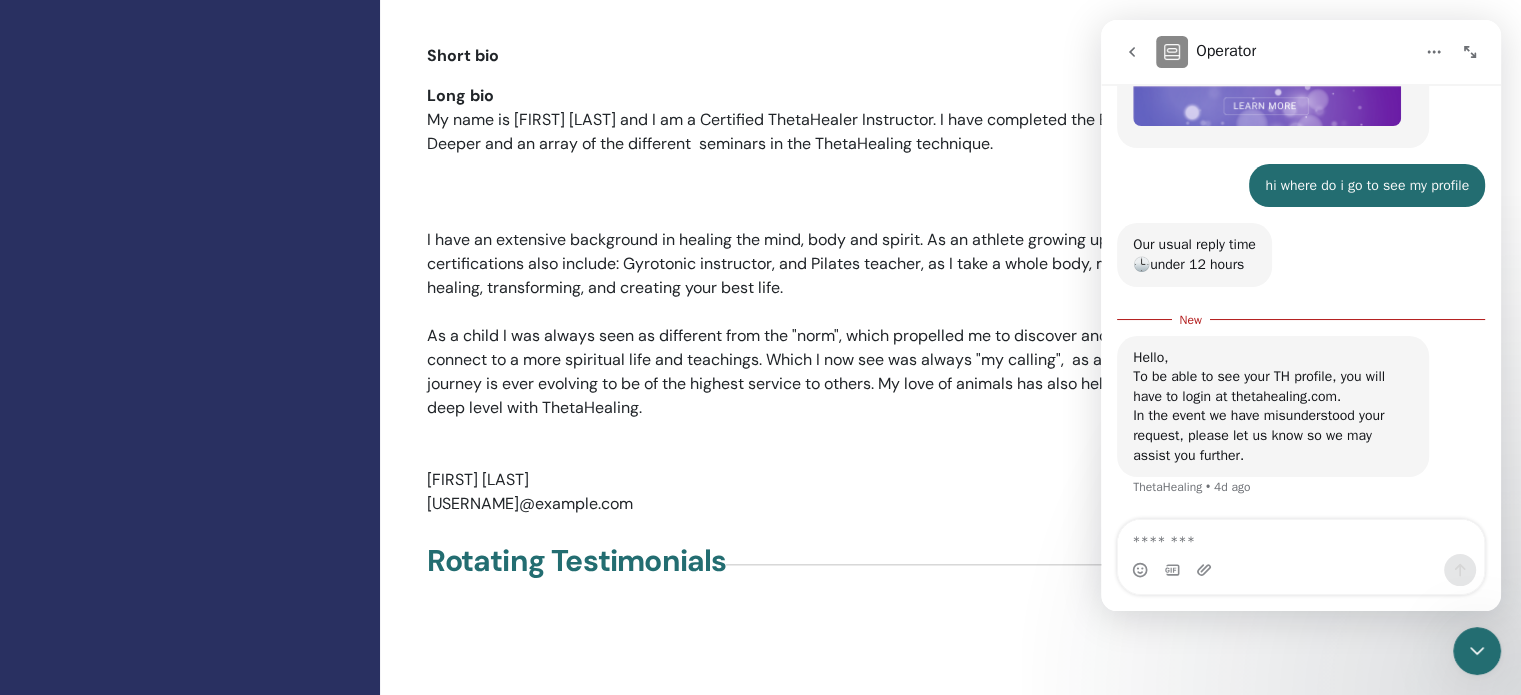 scroll, scrollTop: 2112, scrollLeft: 0, axis: vertical 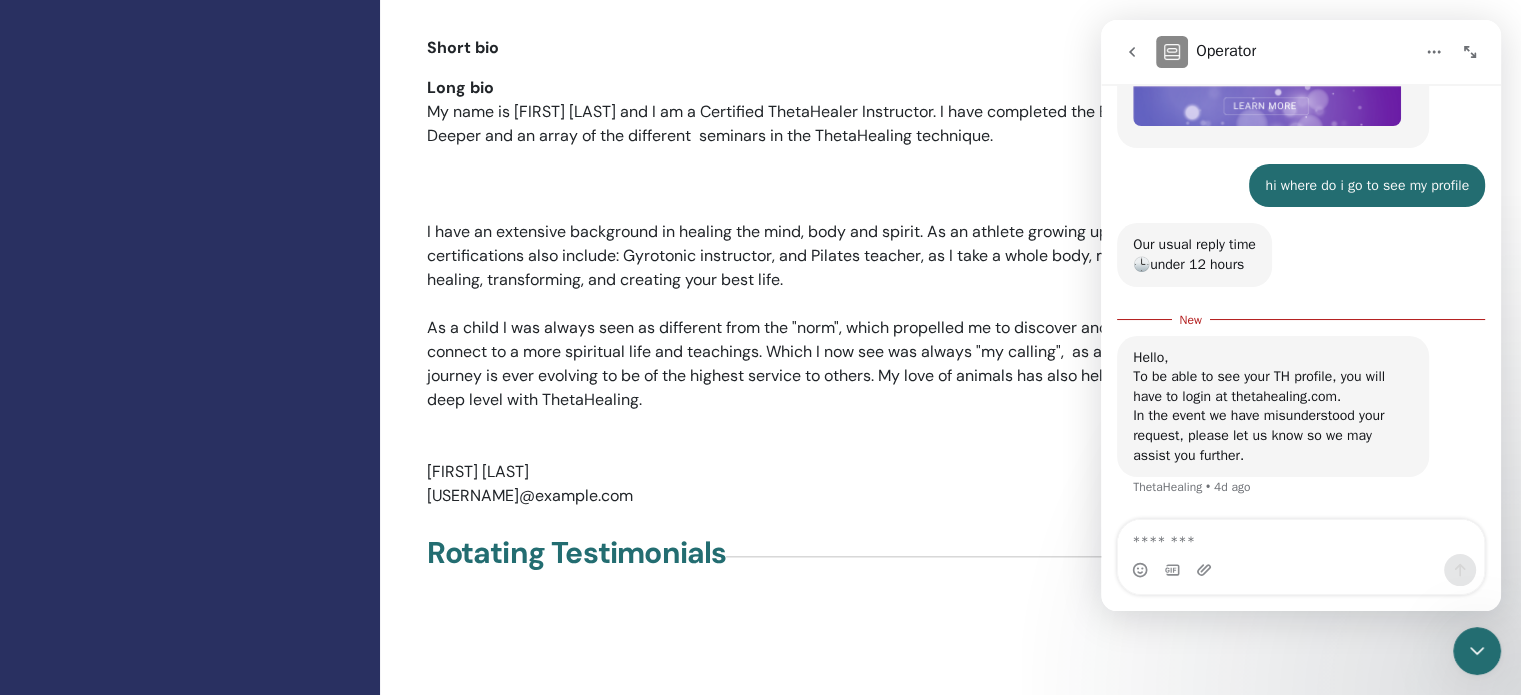 click on "szpilates72@gmail.com" at bounding box center [885, 496] 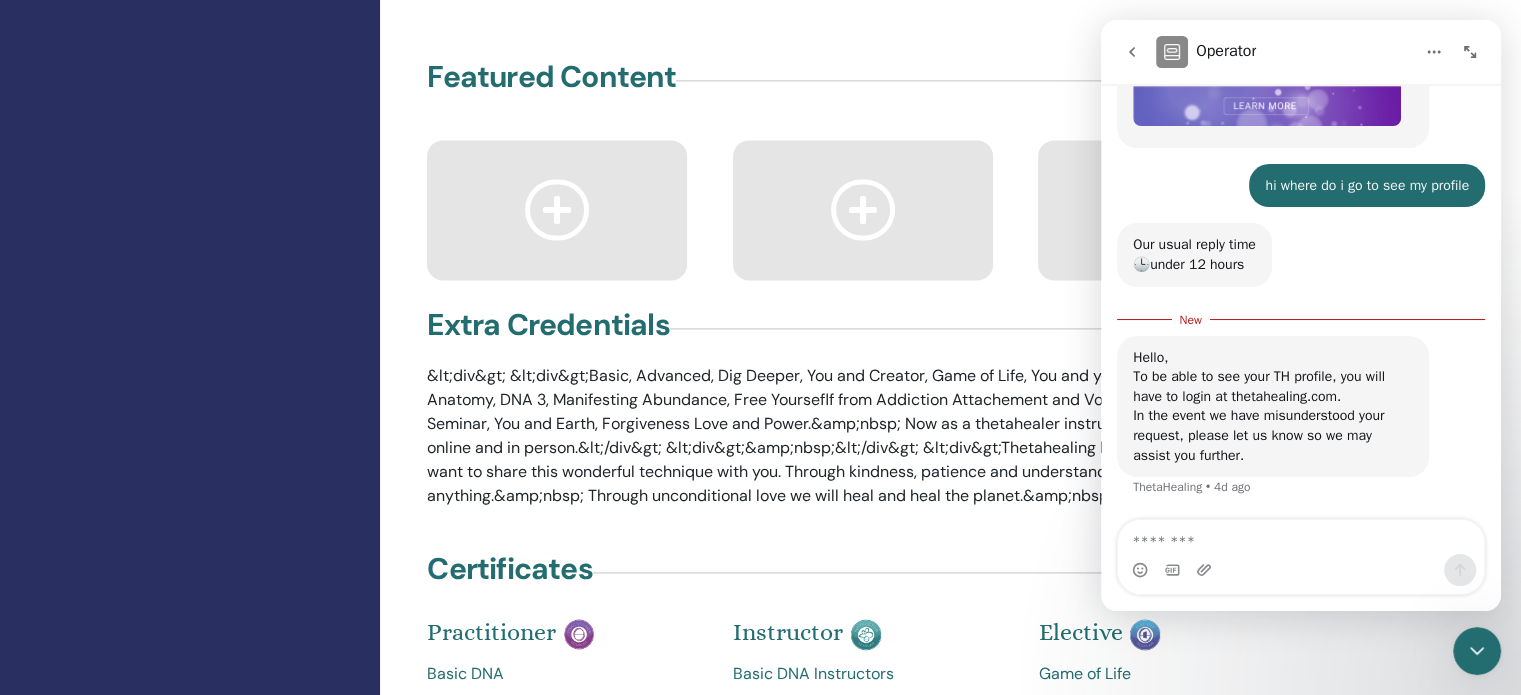scroll, scrollTop: 2740, scrollLeft: 0, axis: vertical 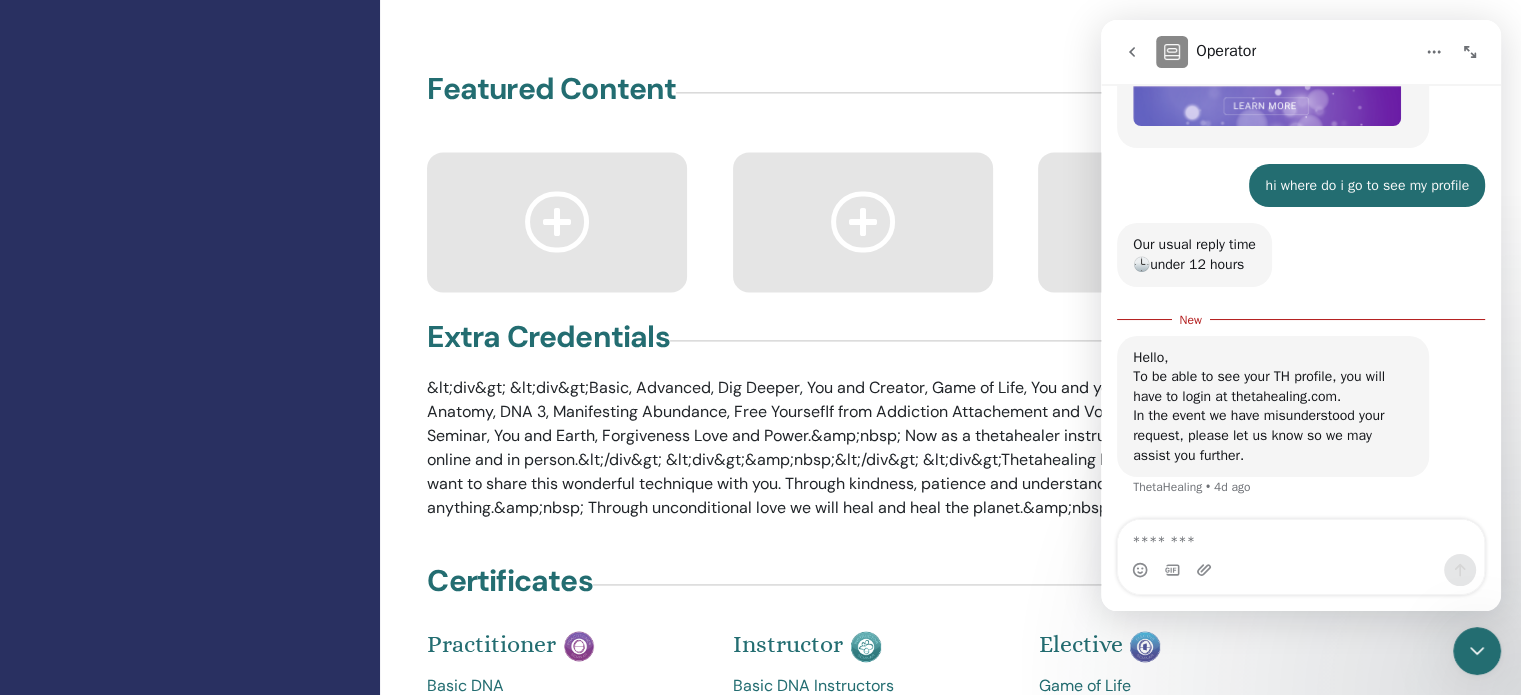 click at bounding box center (863, 221) 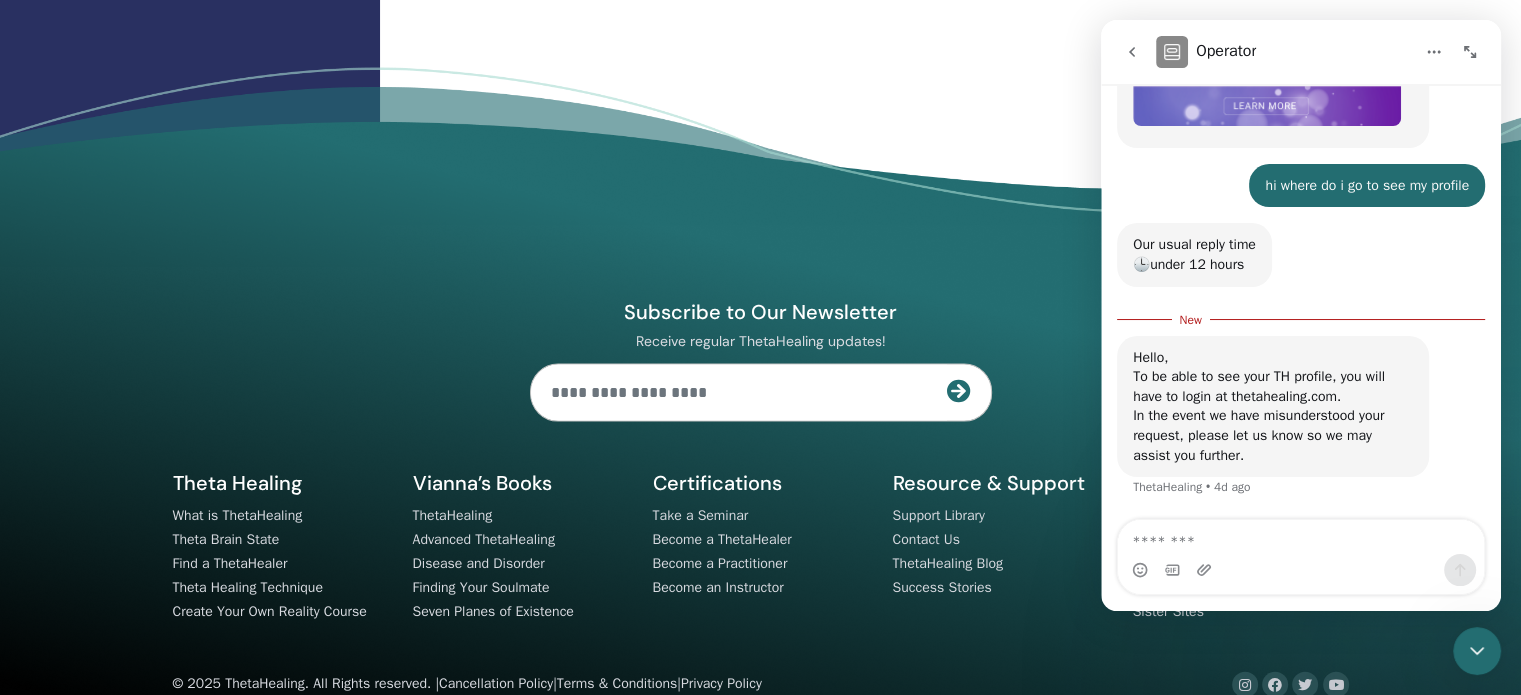 scroll, scrollTop: 4132, scrollLeft: 0, axis: vertical 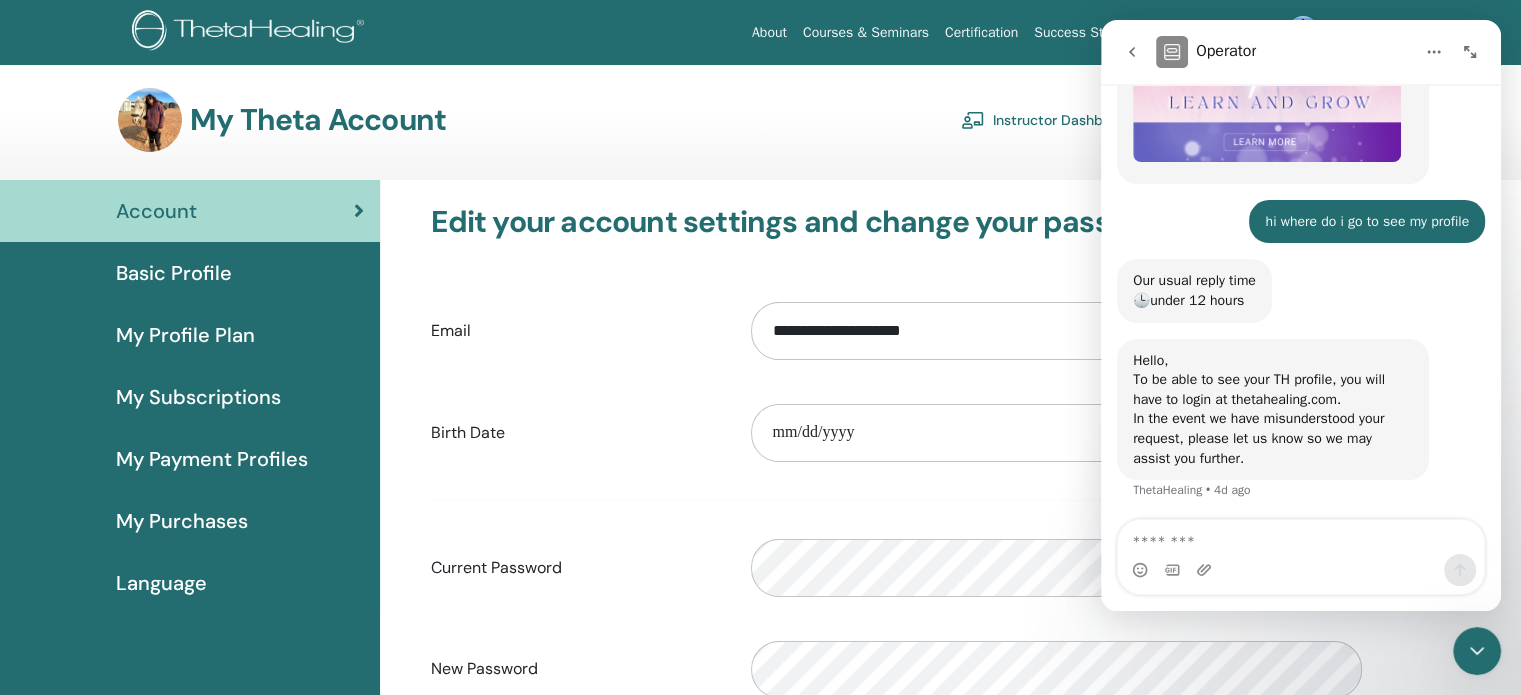 click 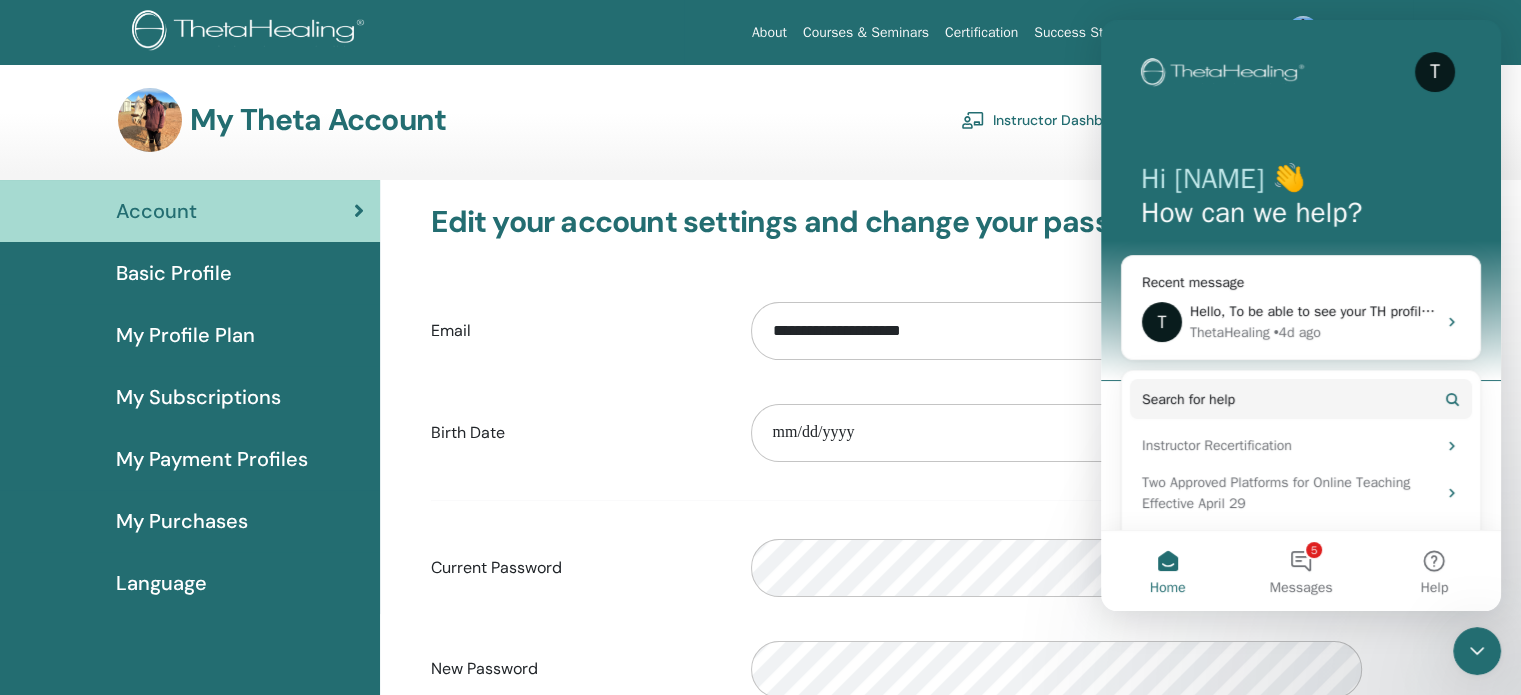 click on "T Hi Stacey 👋 How can we help?" at bounding box center [1301, 200] 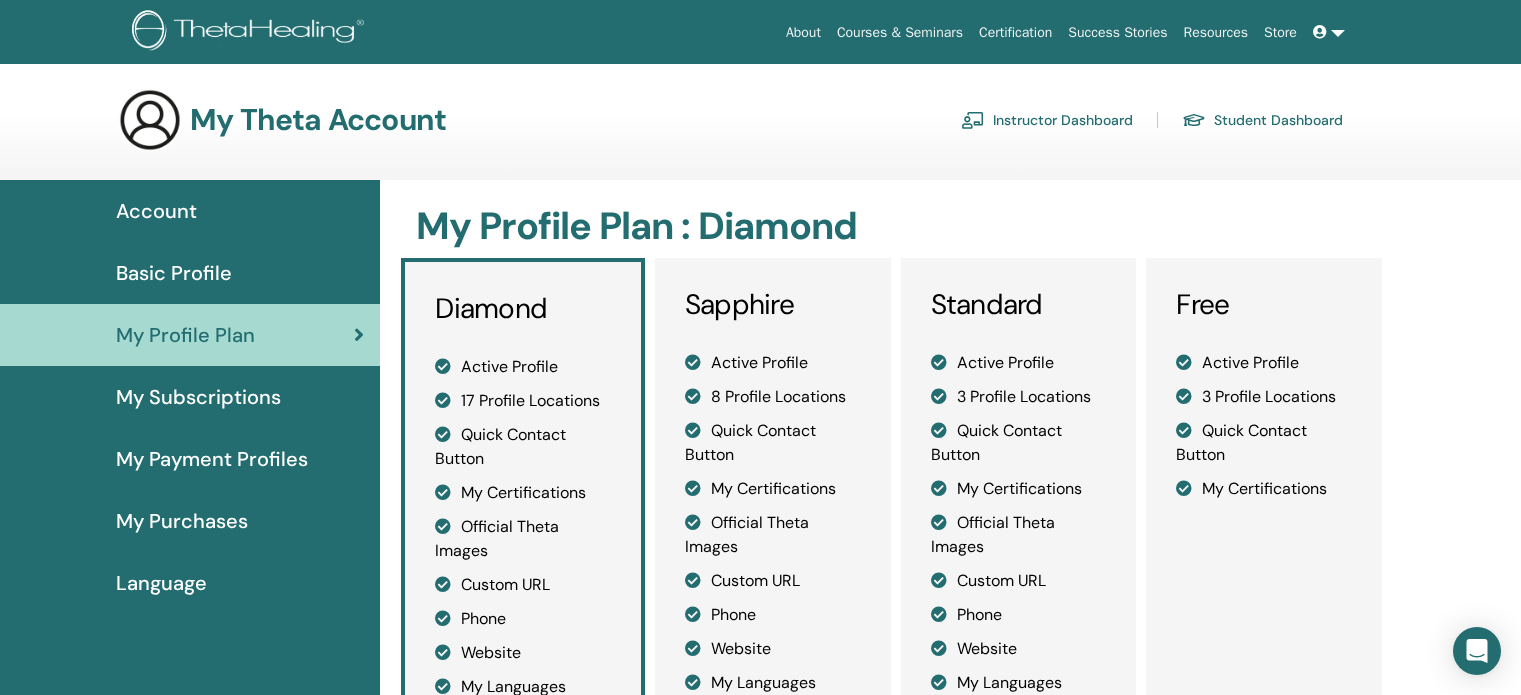 scroll, scrollTop: 0, scrollLeft: 0, axis: both 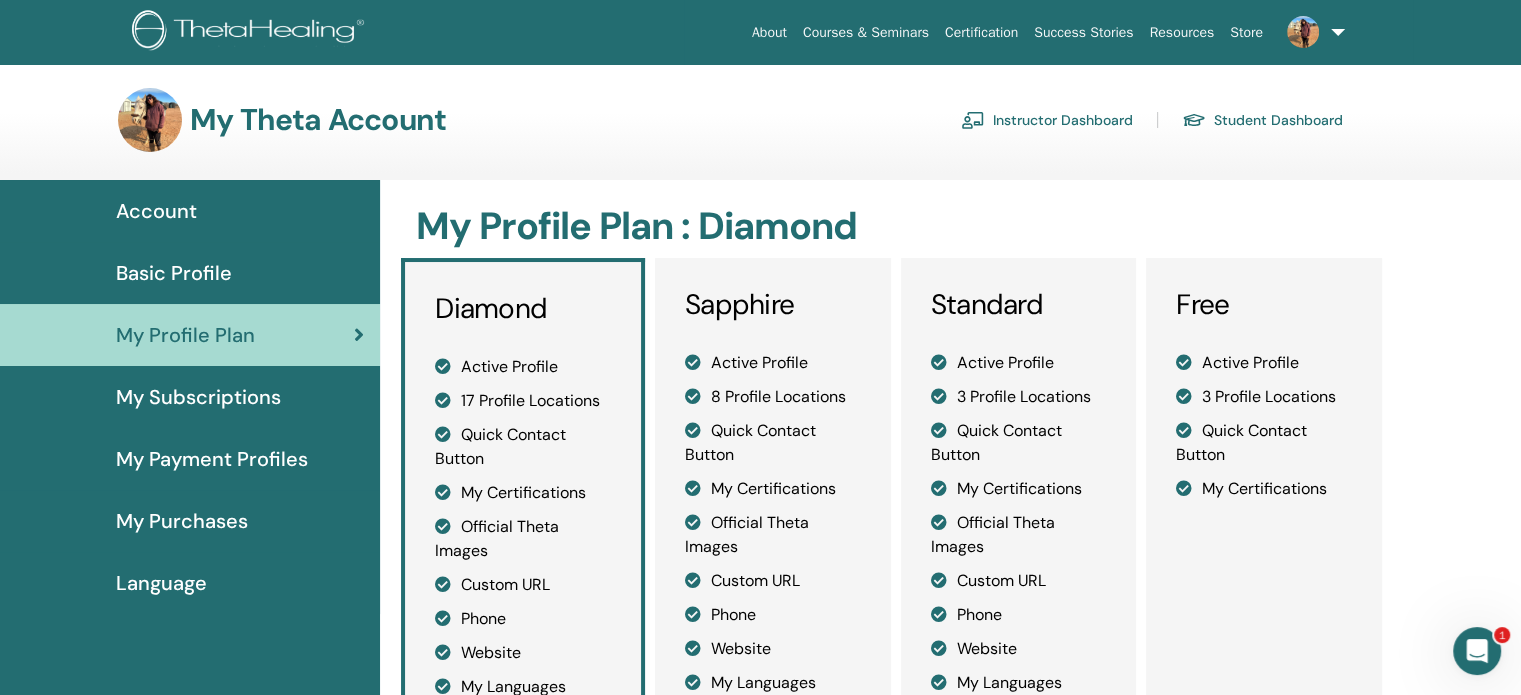 click on "Basic Profile" at bounding box center [174, 273] 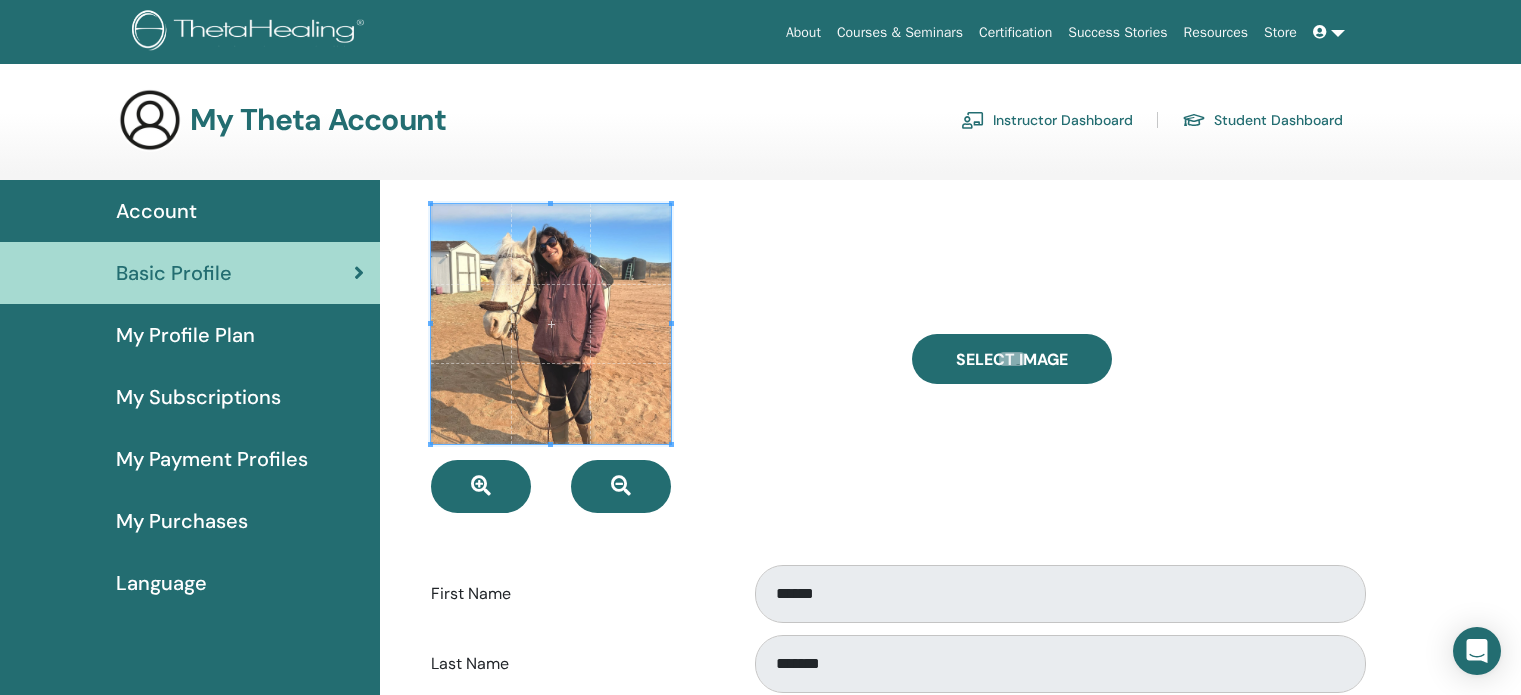 scroll, scrollTop: 0, scrollLeft: 0, axis: both 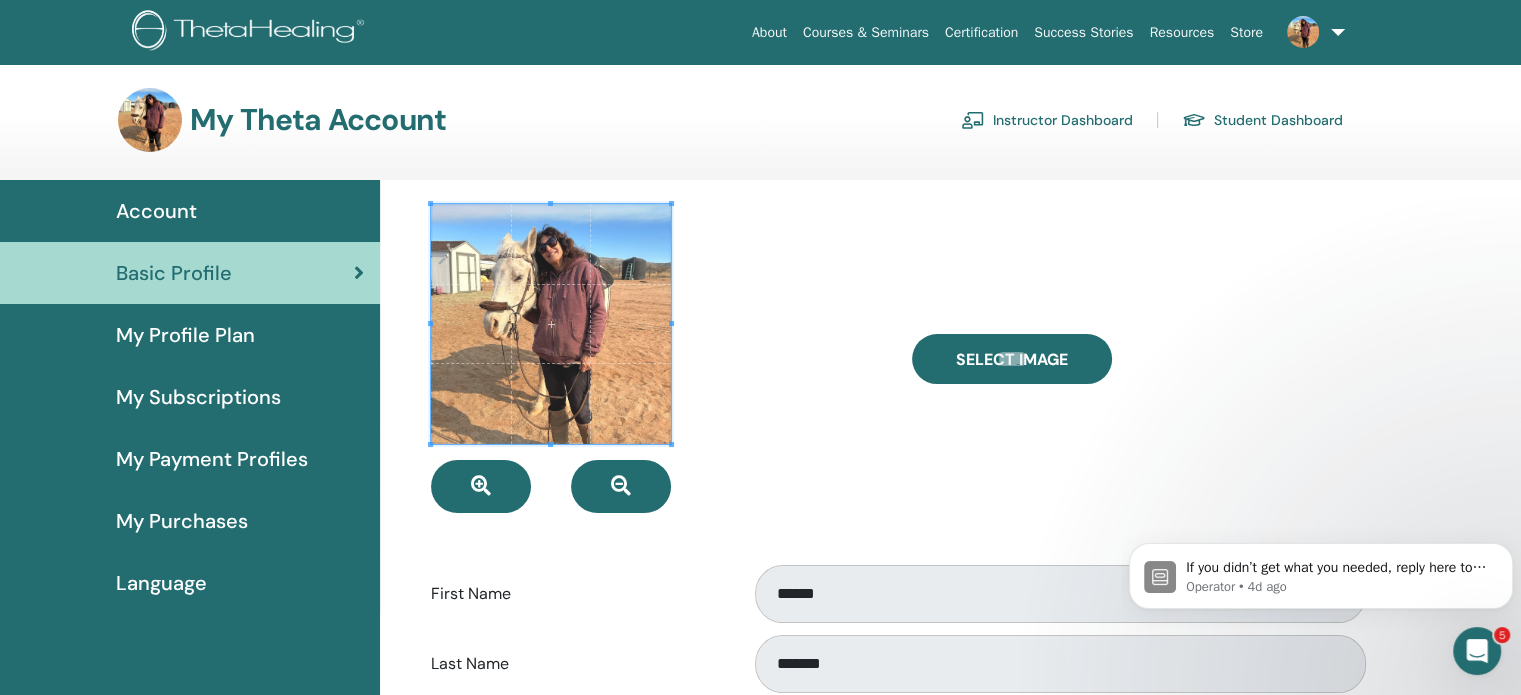 click at bounding box center [1312, 32] 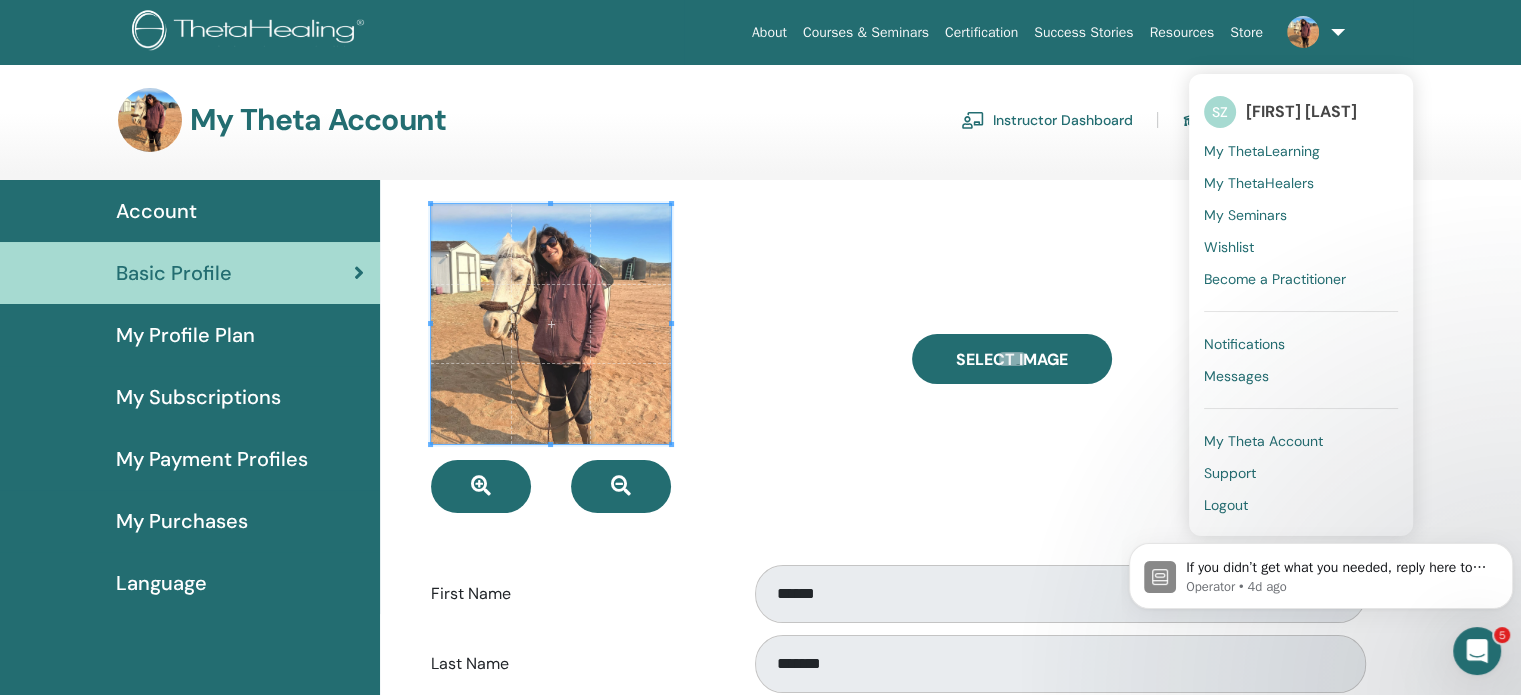 click on "My Theta Account" at bounding box center [1263, 441] 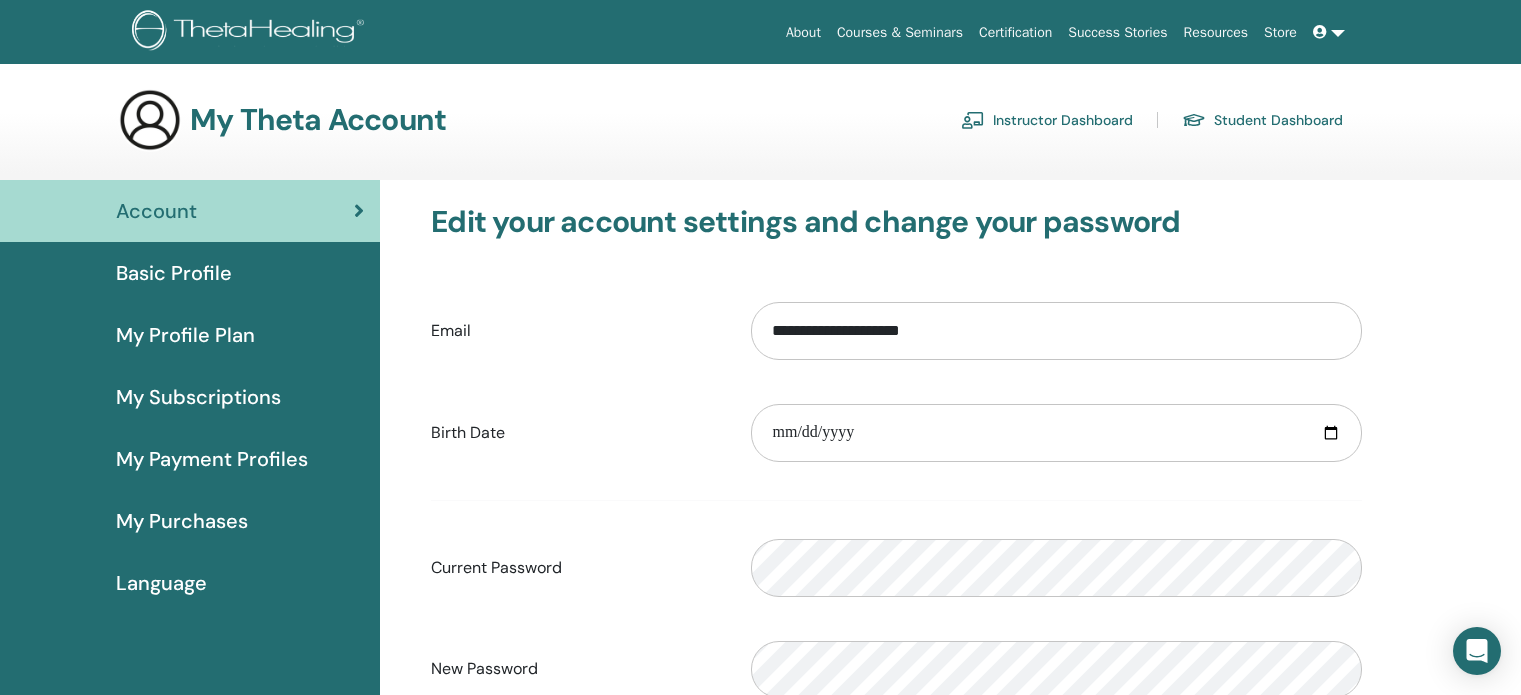 scroll, scrollTop: 0, scrollLeft: 0, axis: both 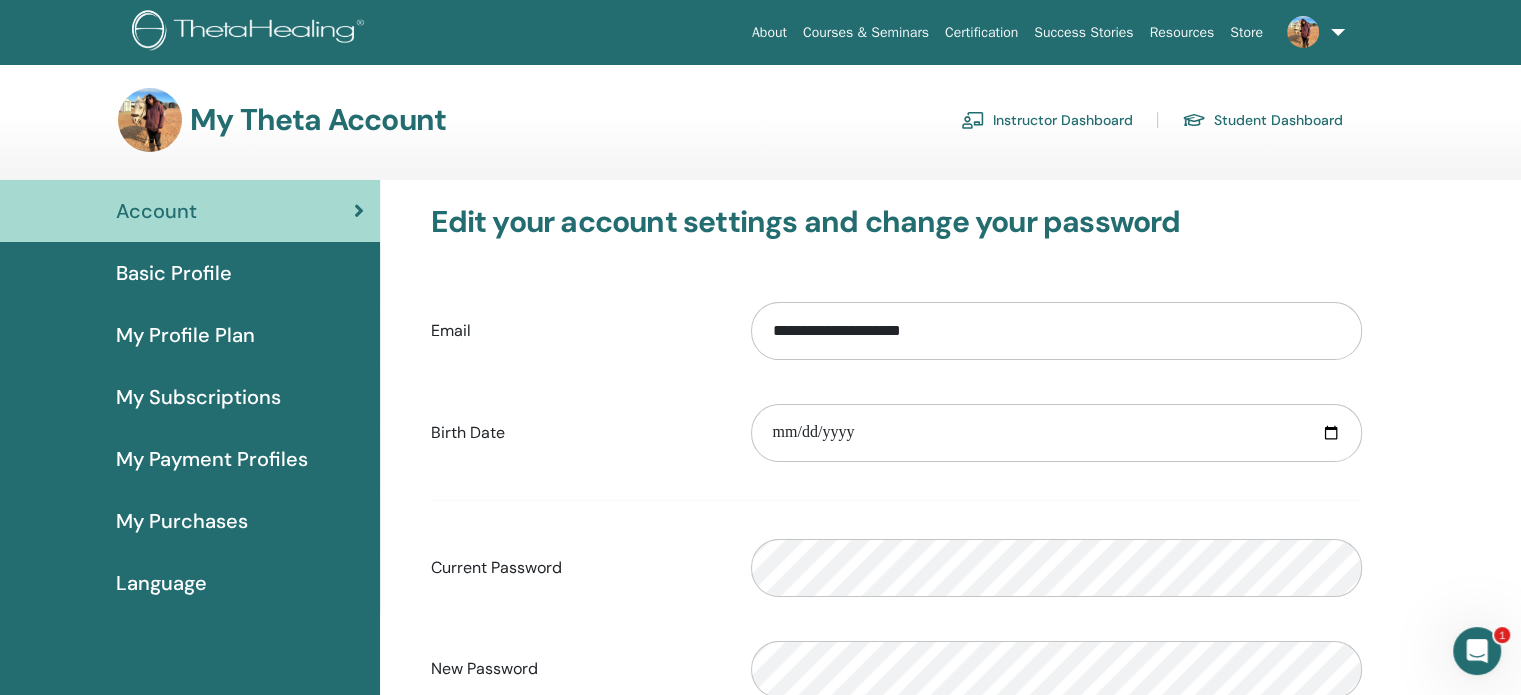 click on "Instructor Dashboard" at bounding box center [1047, 120] 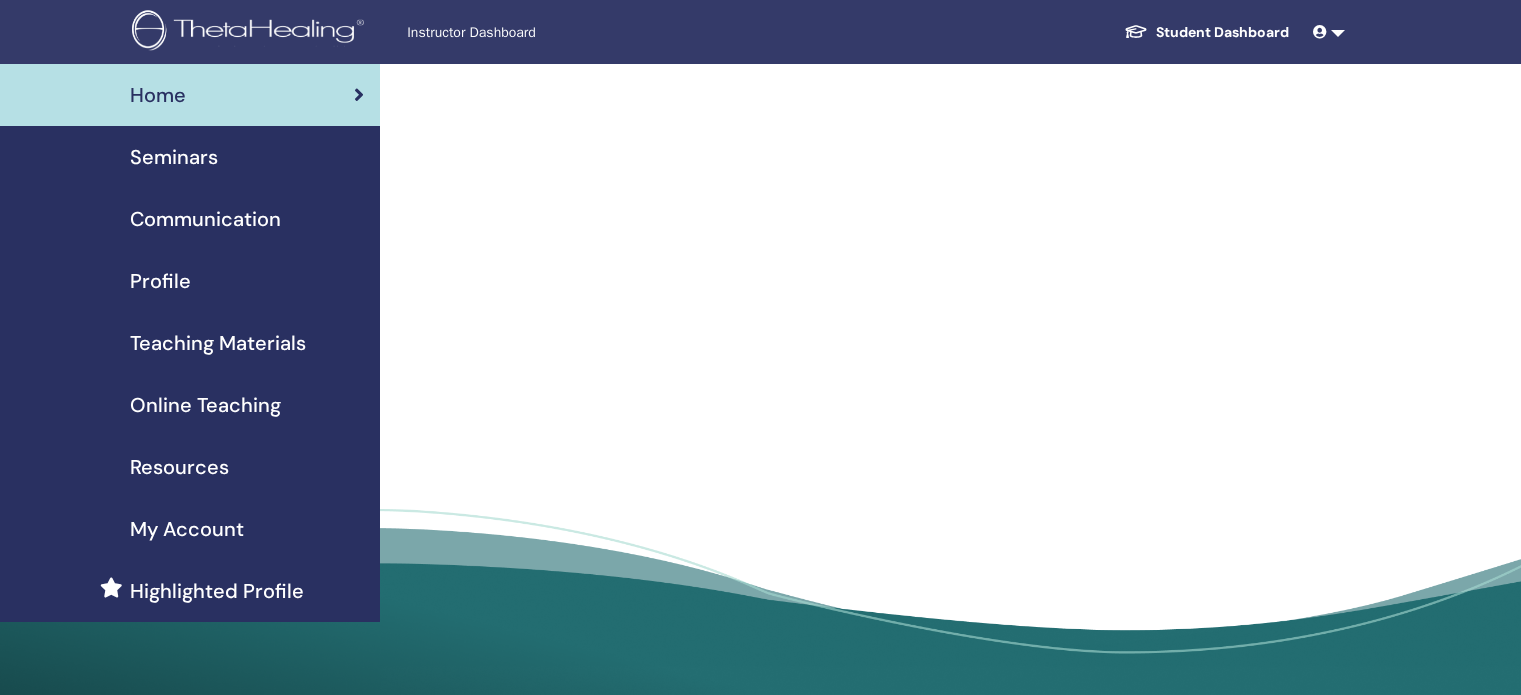 scroll, scrollTop: 0, scrollLeft: 0, axis: both 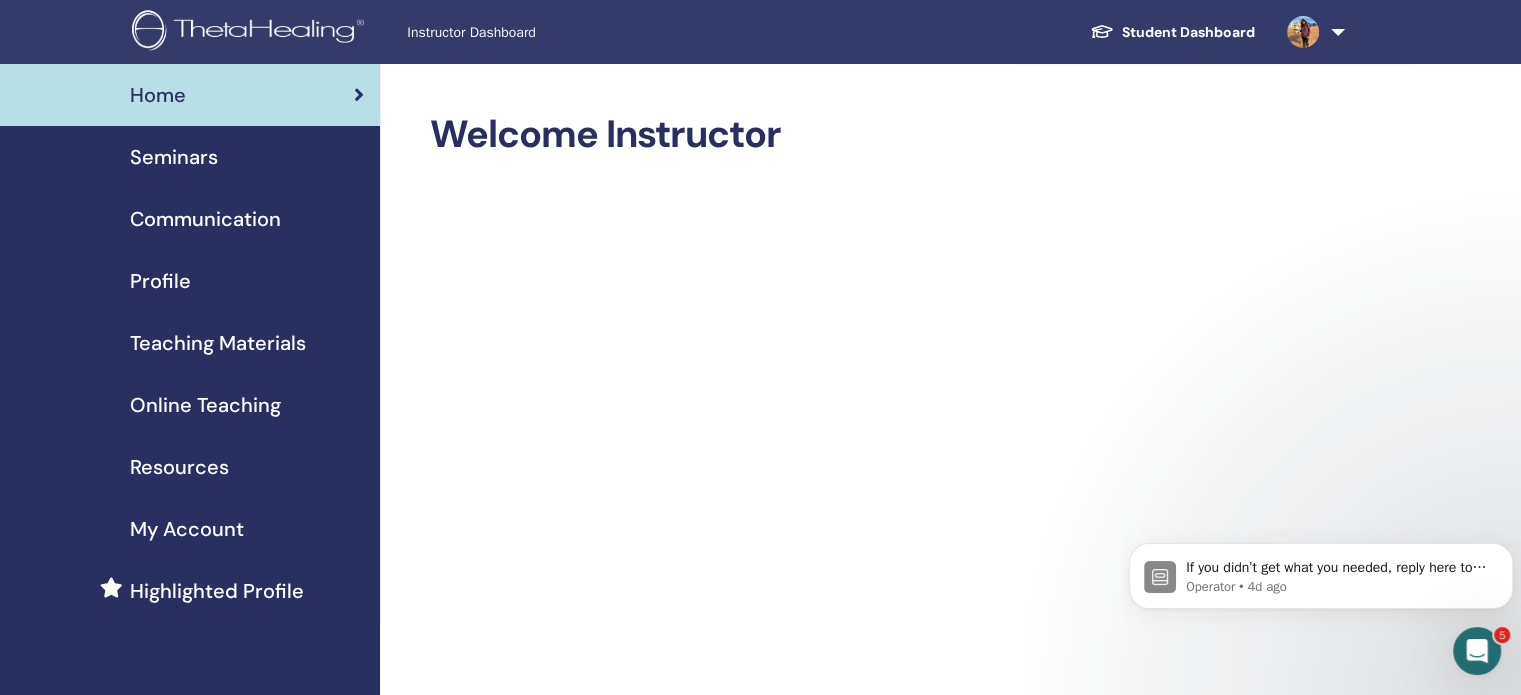 click on "Profile" at bounding box center (160, 281) 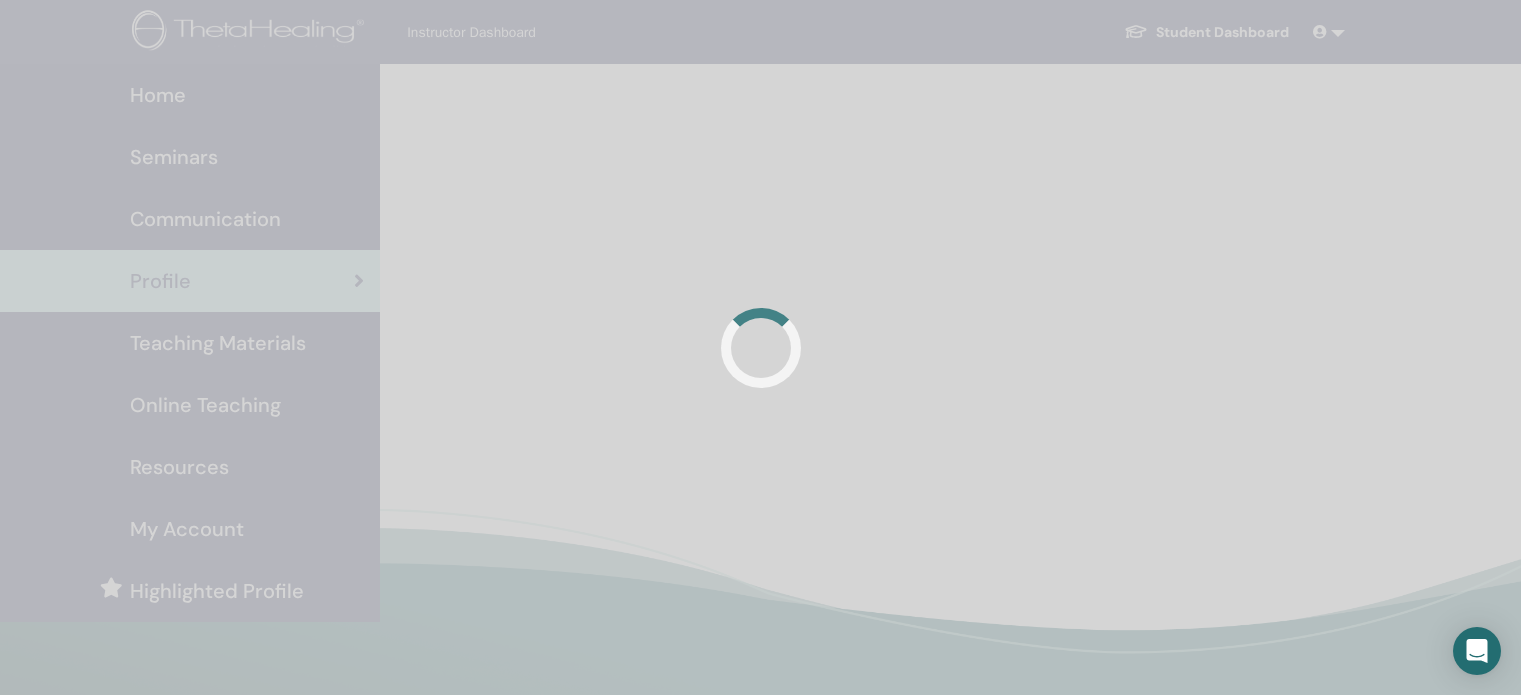 scroll, scrollTop: 0, scrollLeft: 0, axis: both 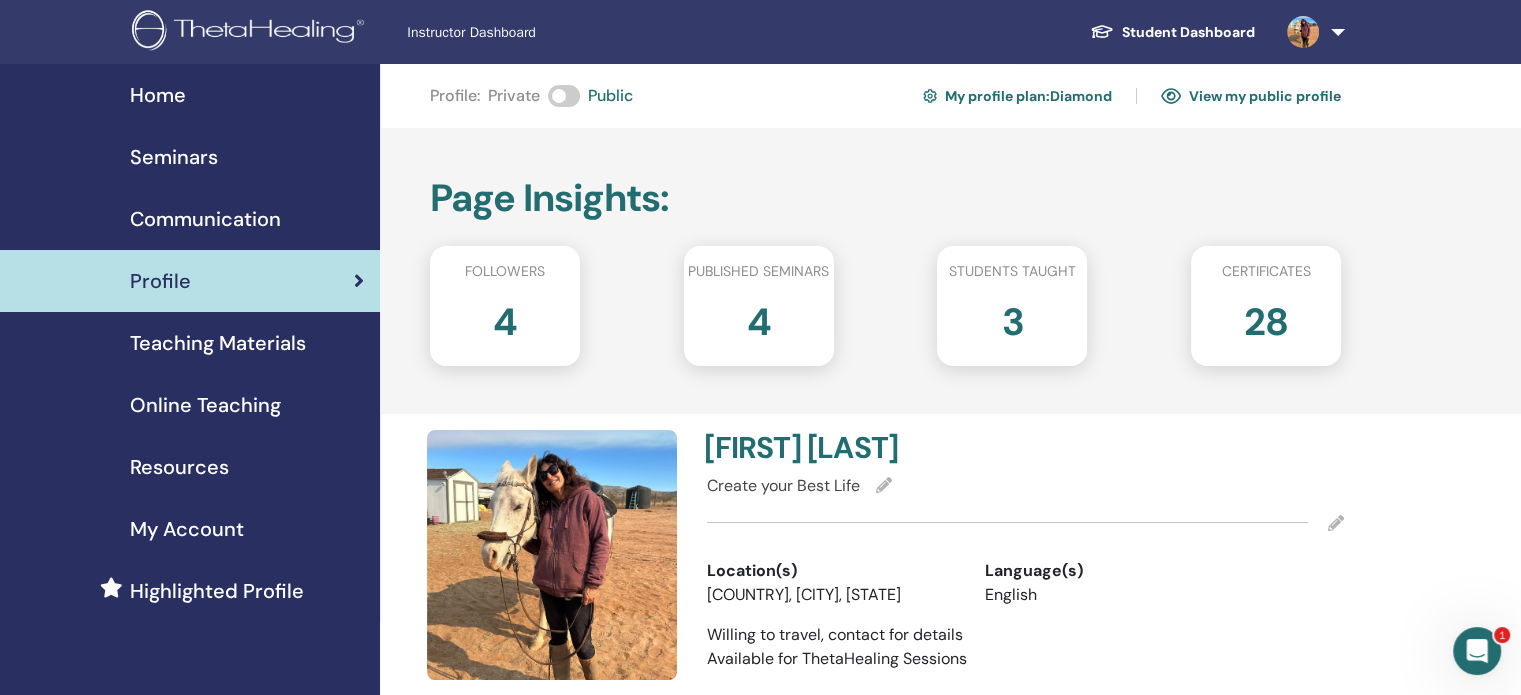 click on "Followers" at bounding box center [505, 275] 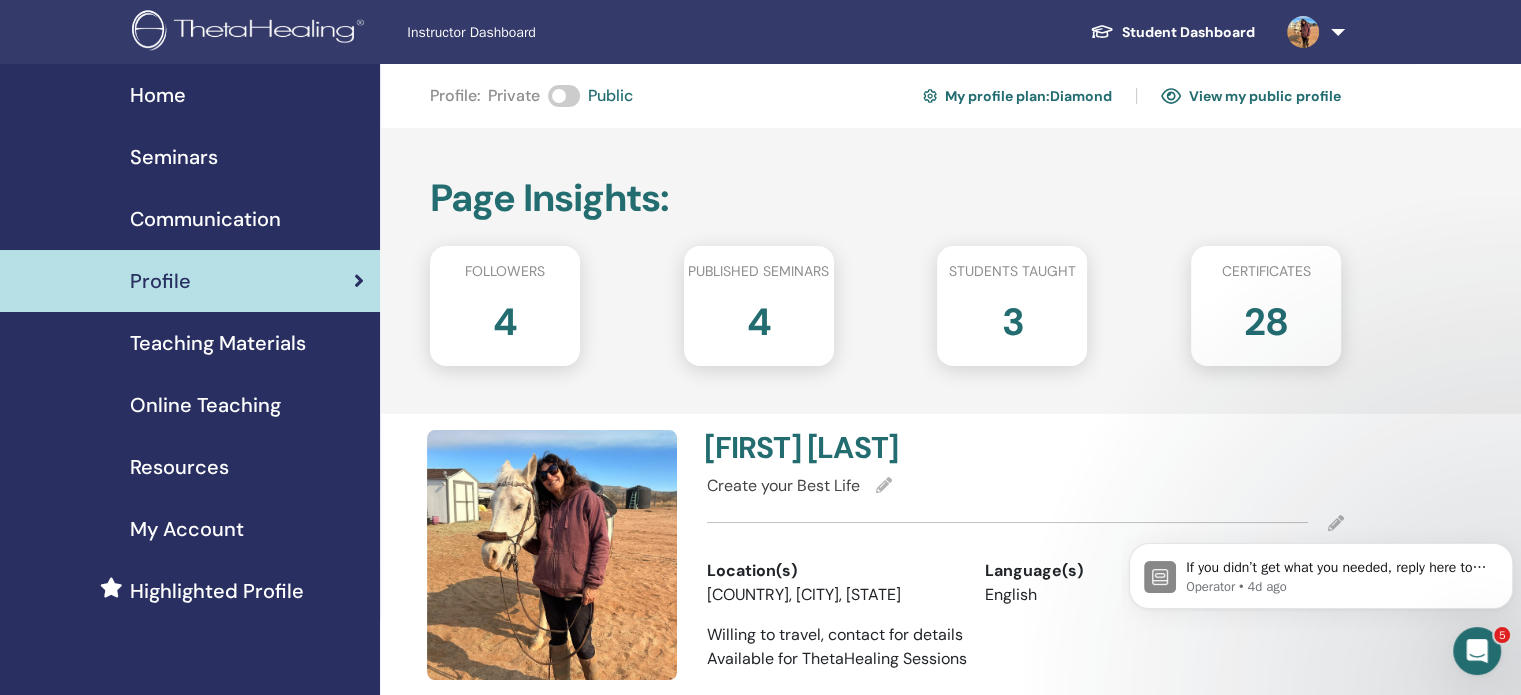 scroll, scrollTop: 0, scrollLeft: 0, axis: both 